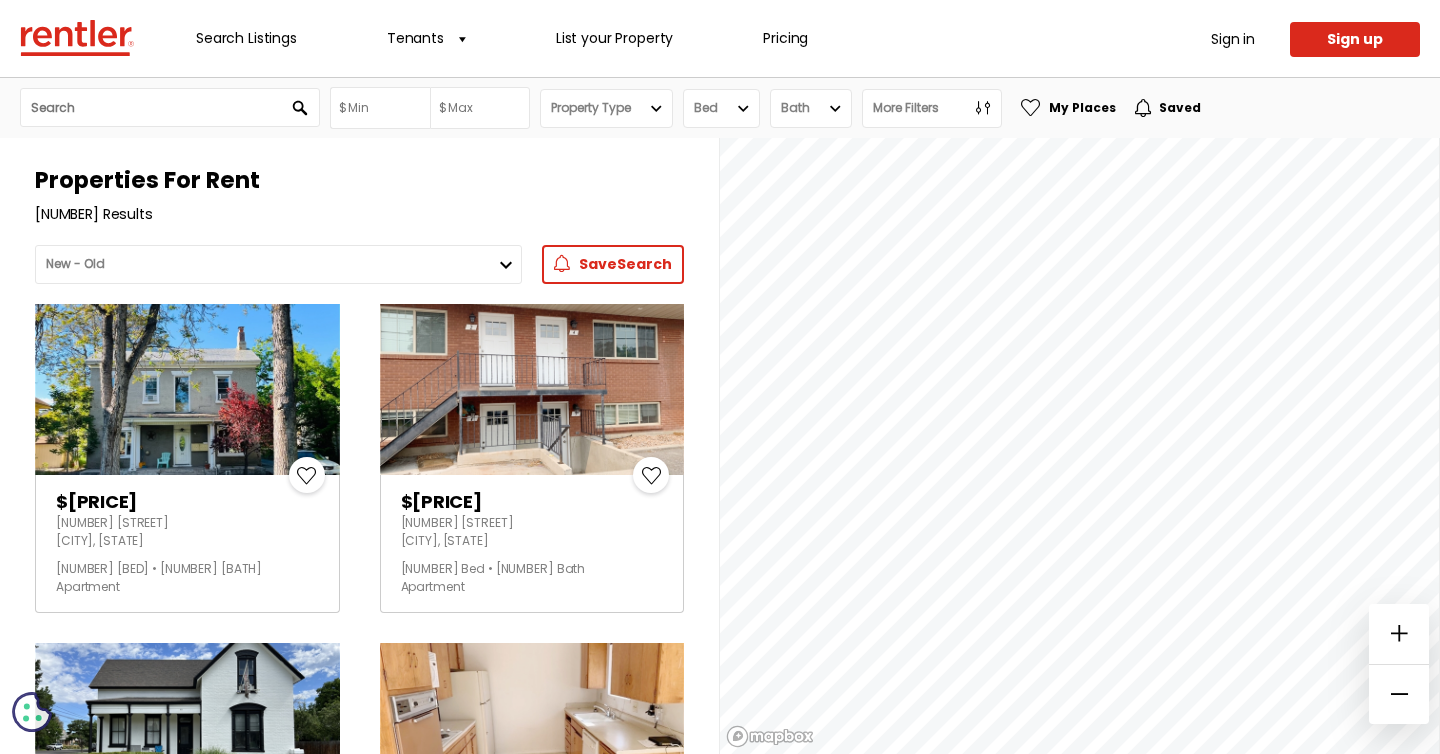 scroll, scrollTop: 0, scrollLeft: 0, axis: both 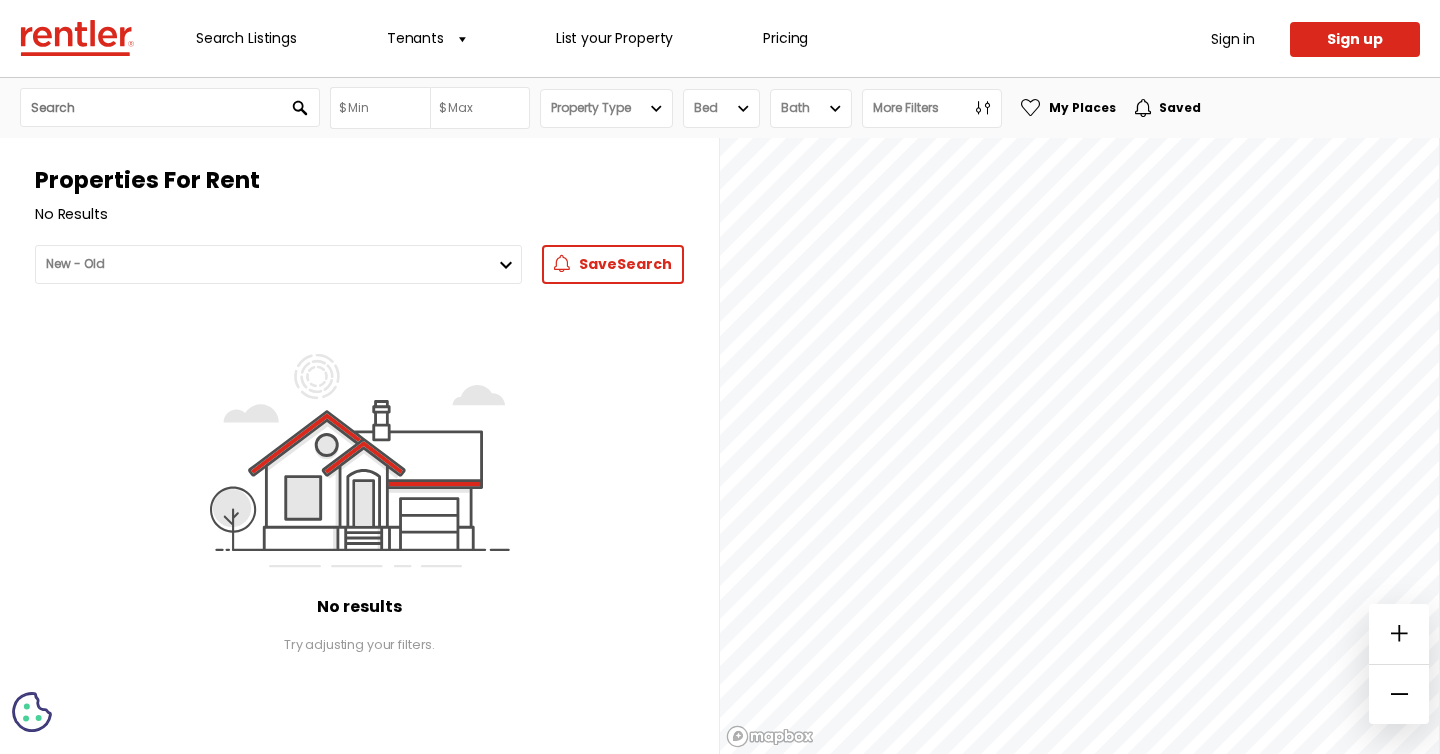 click on "© Mapbox   © OpenStreetMap   Improve this map" at bounding box center [1080, 446] 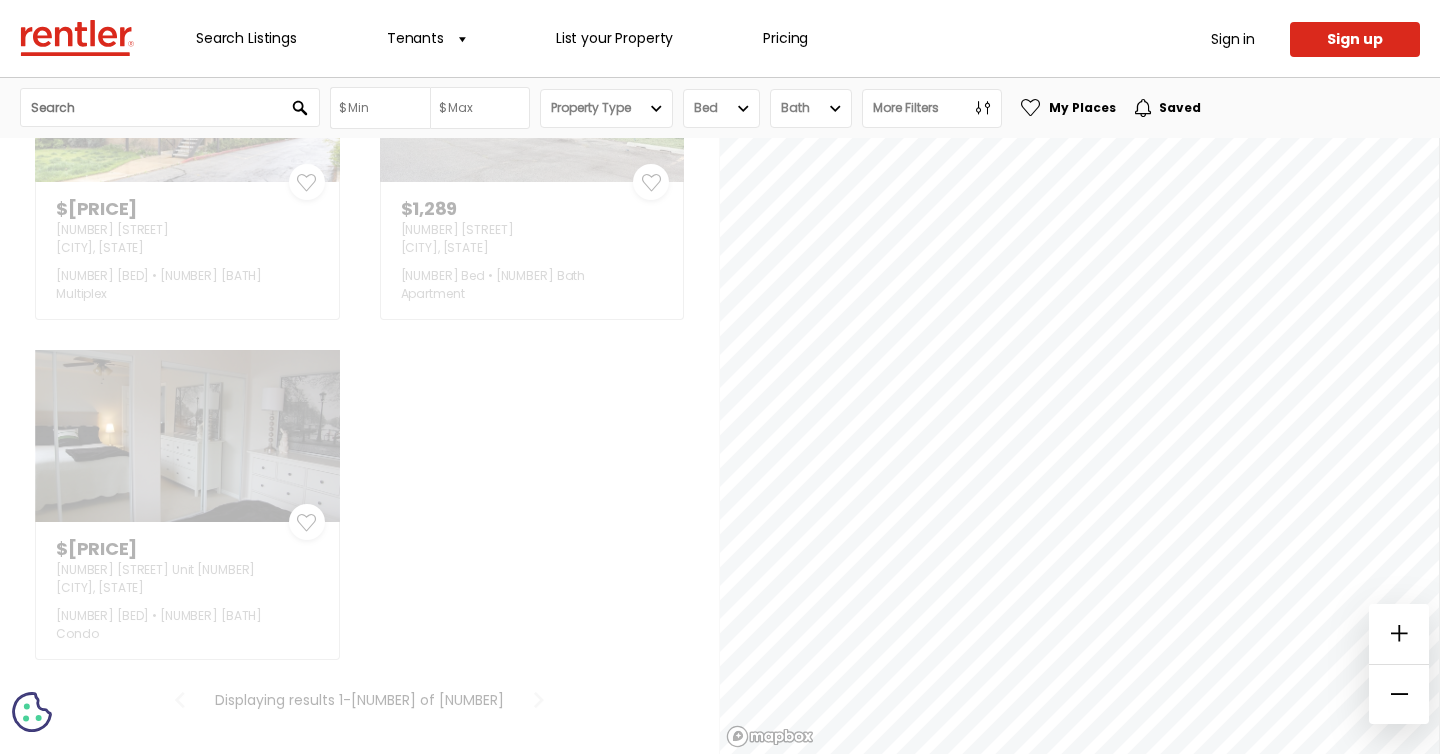 scroll, scrollTop: 0, scrollLeft: 0, axis: both 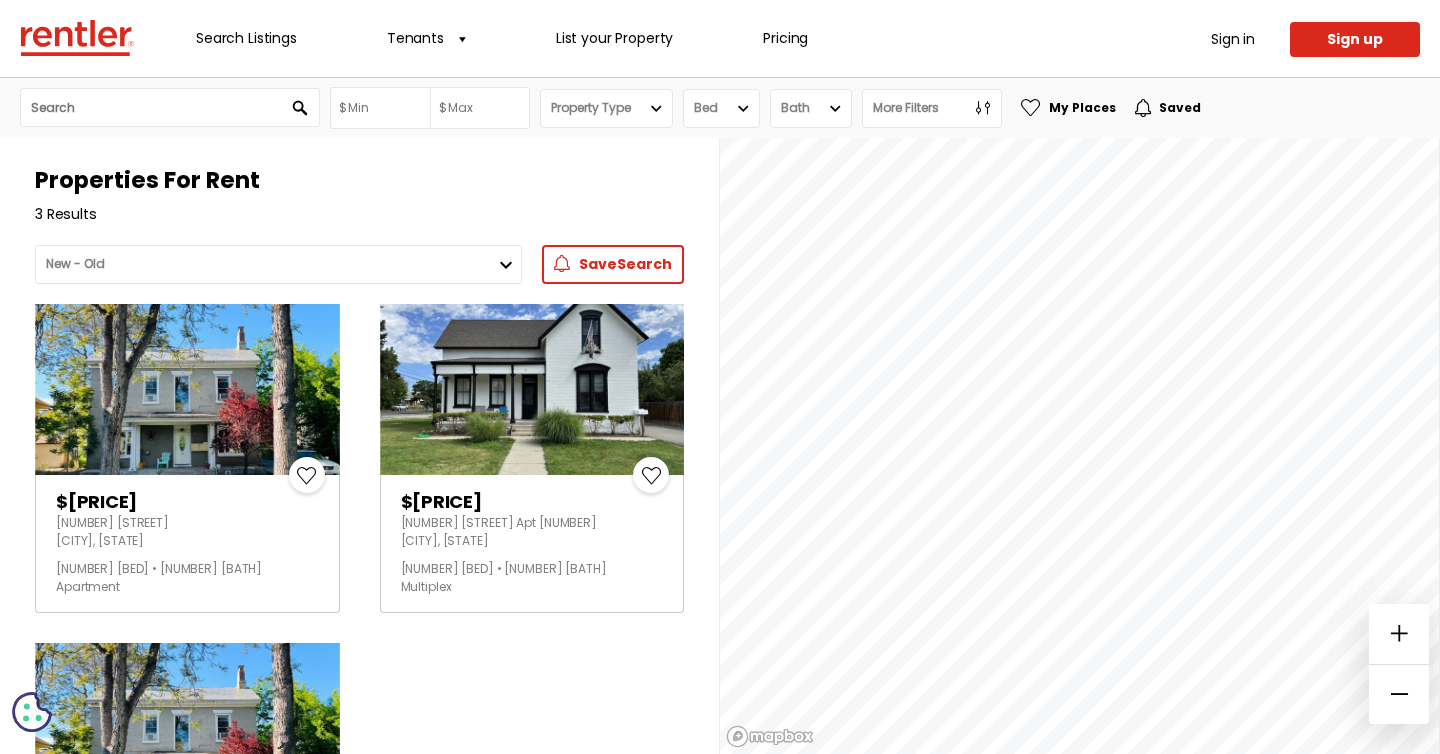 click on "Any Price $[PRICE] $[PRICE] $[PRICE] $[PRICE] $[PRICE] $[PRICE] $[PRICE] $[PRICE] $[PRICE] $[PRICE] $[PRICE] Any Price $[PRICE] $[PRICE] $[PRICE] $[PRICE] $[PRICE] $[PRICE] $[PRICE] $[PRICE] $[PRICE] $[PRICE] $[PRICE] Property Type Property Type House Bed" at bounding box center [720, 416] 